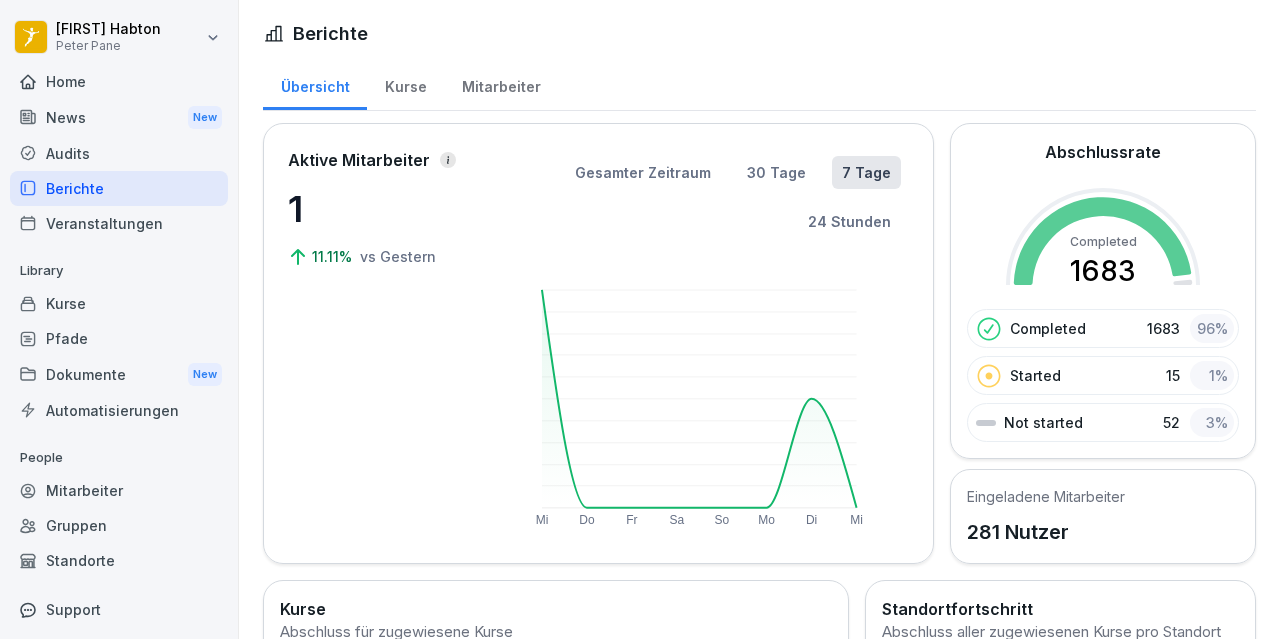 scroll, scrollTop: 0, scrollLeft: 0, axis: both 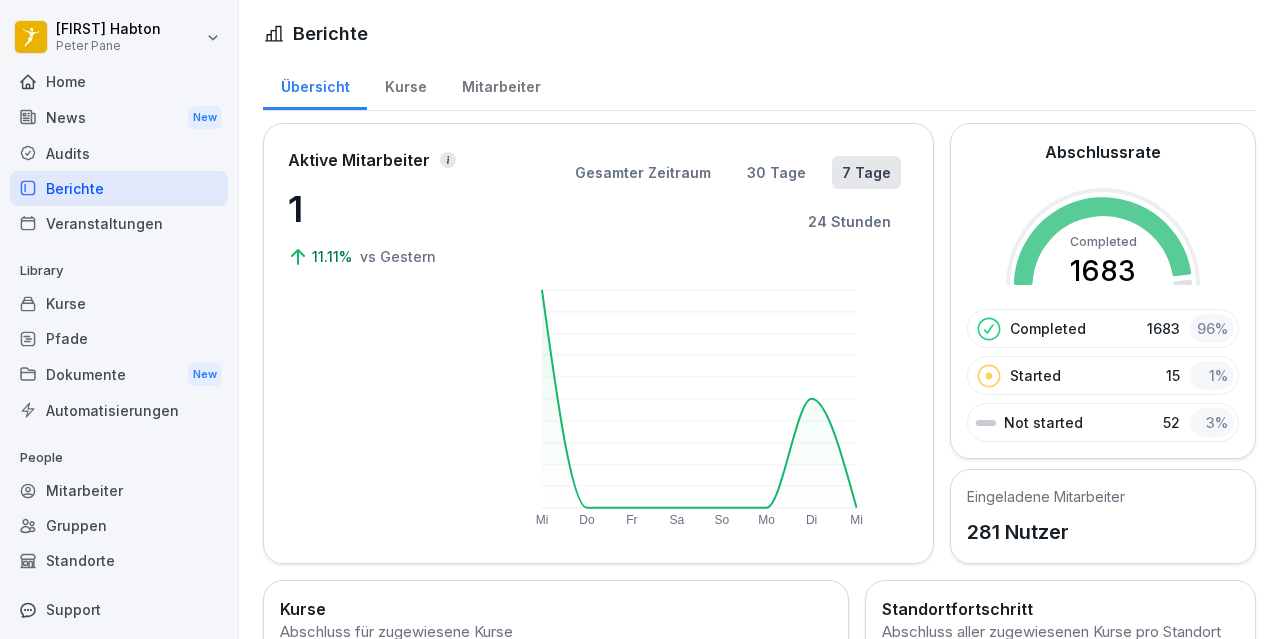 click on "Pfade" at bounding box center [119, 338] 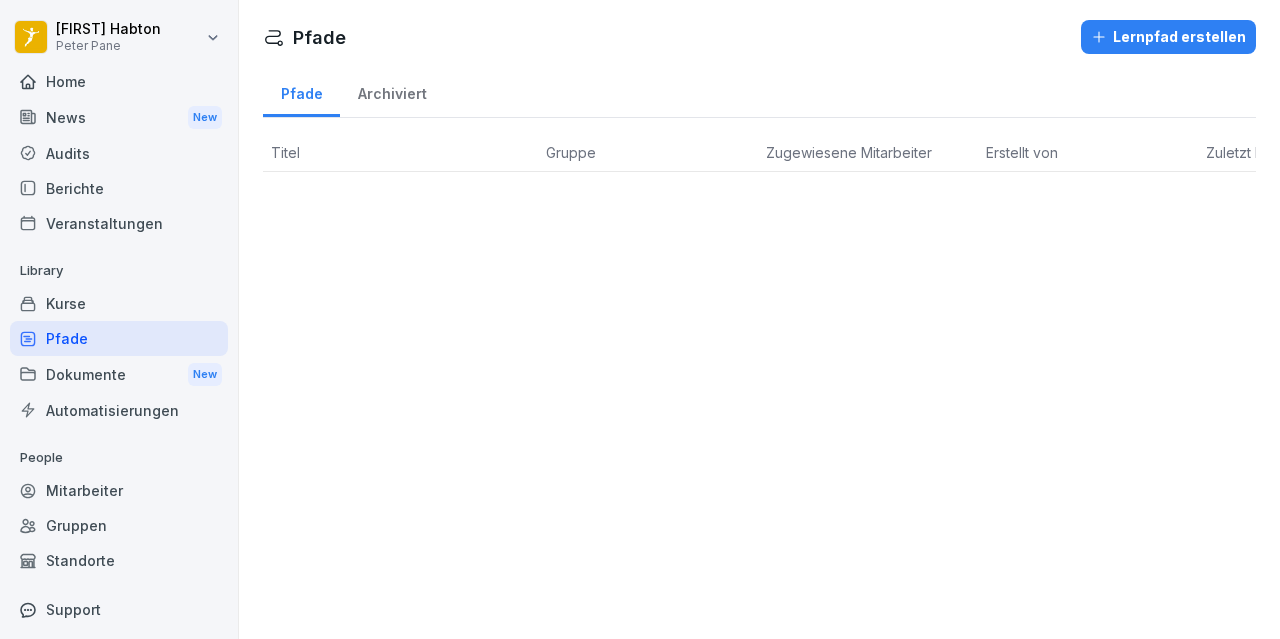 click on "Audits" at bounding box center (119, 153) 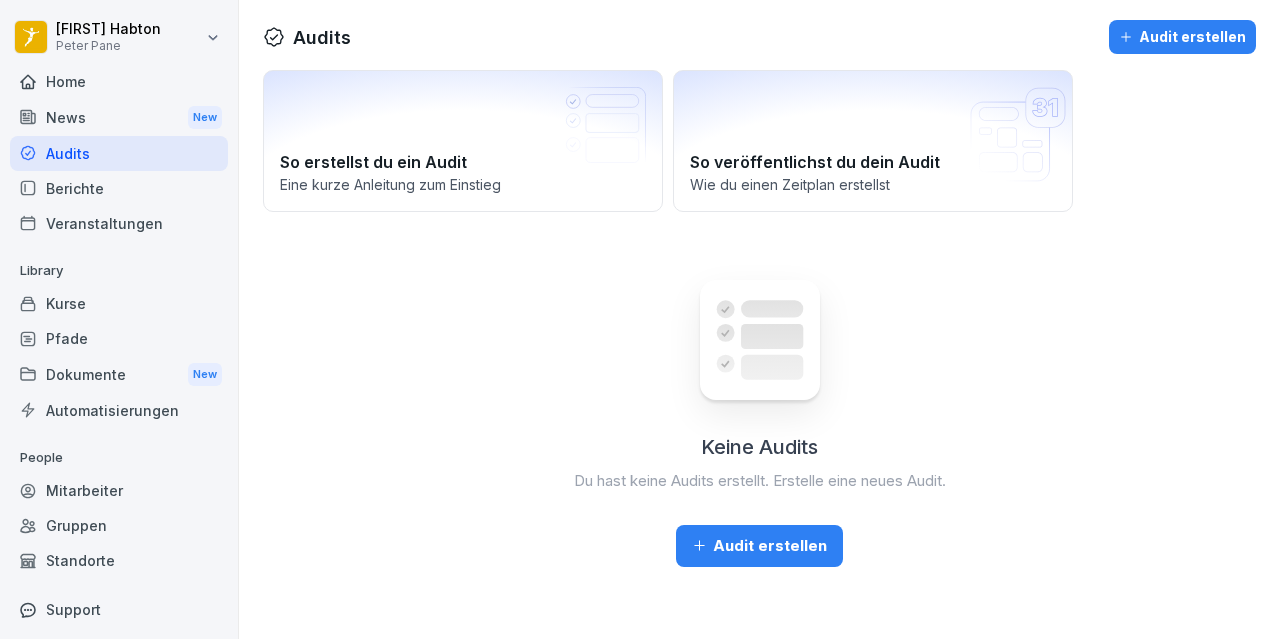 click on "Home" at bounding box center (119, 81) 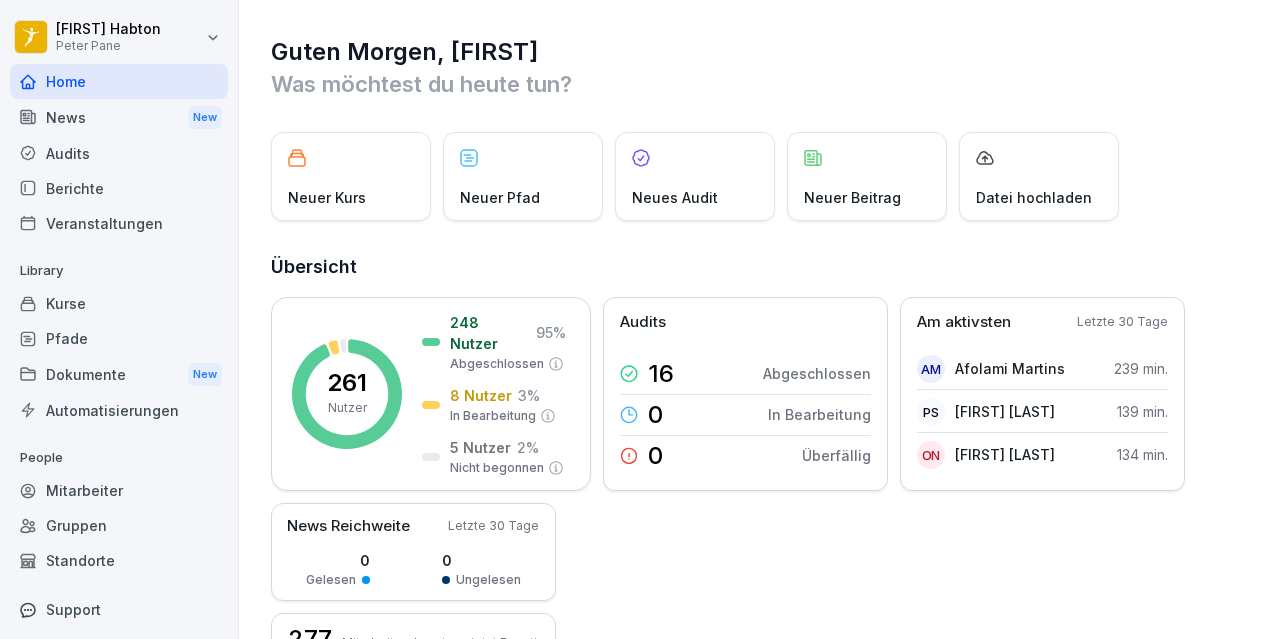 click on "Audits" at bounding box center (119, 153) 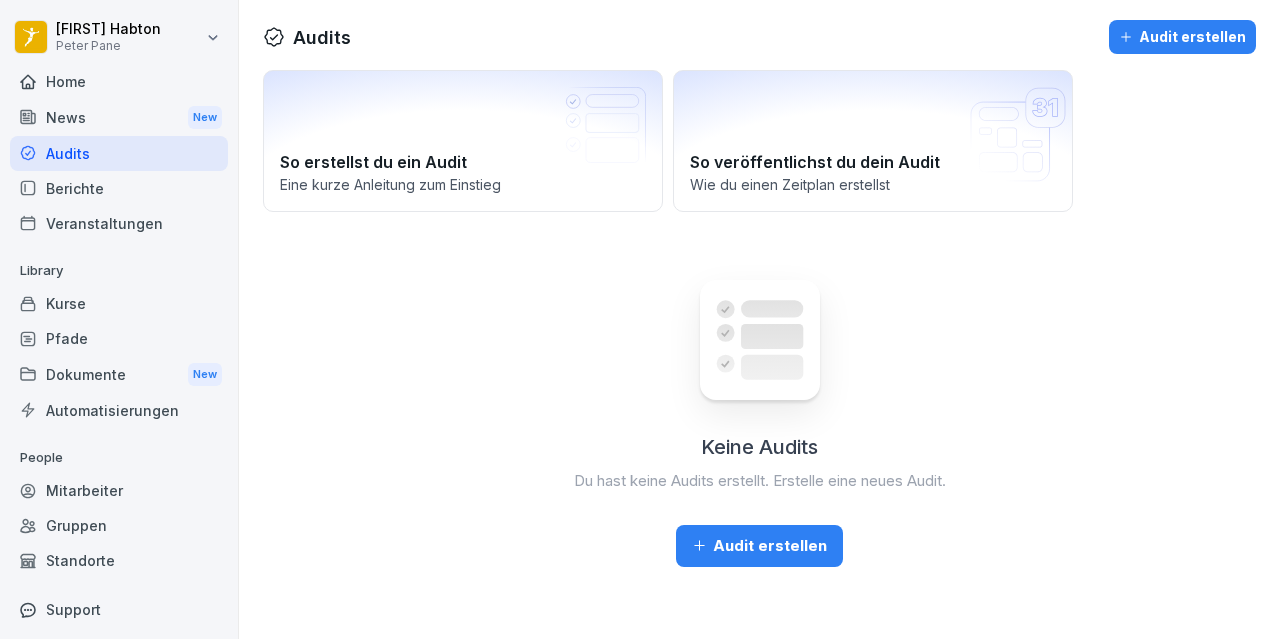 click on "News New" at bounding box center (119, 117) 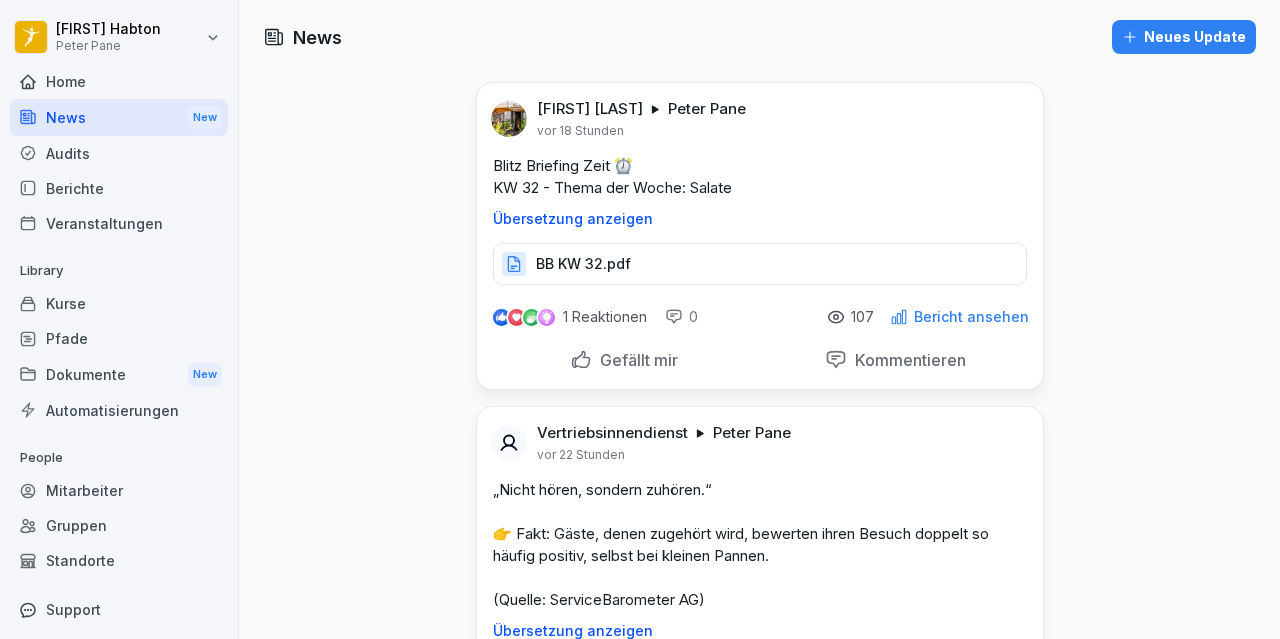click on "Home" at bounding box center [119, 81] 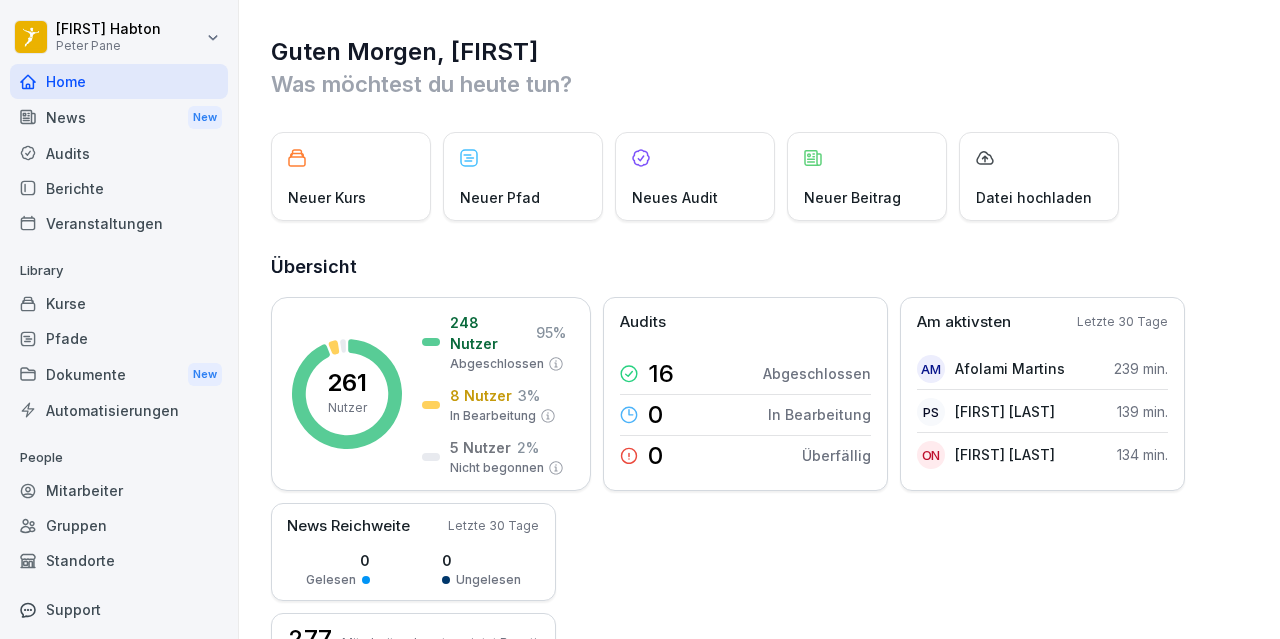 click on "Audits" at bounding box center (119, 153) 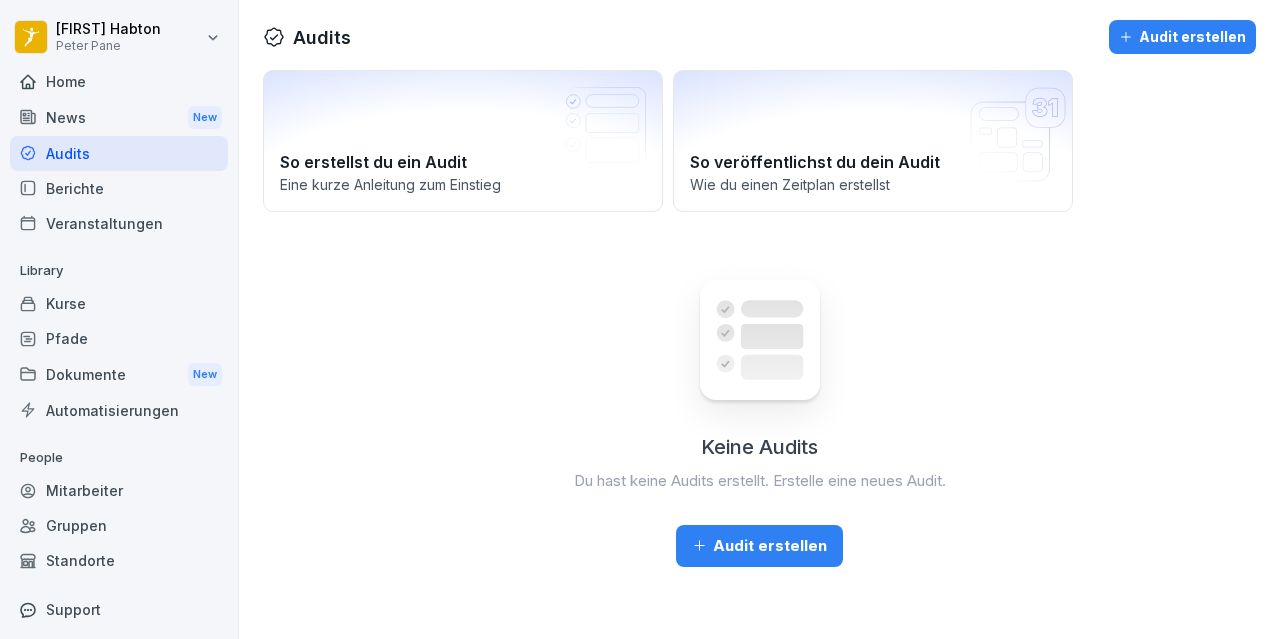 click on "Audit erstellen" at bounding box center [759, 546] 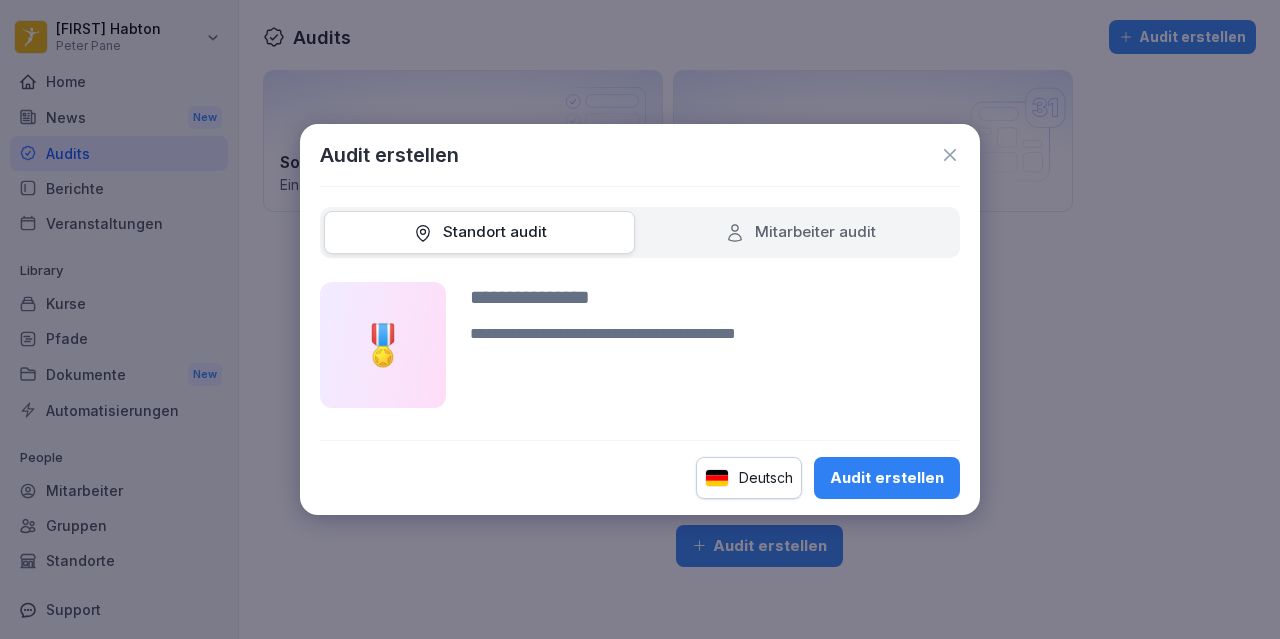 click on "Mitarbeiter audit" at bounding box center (800, 232) 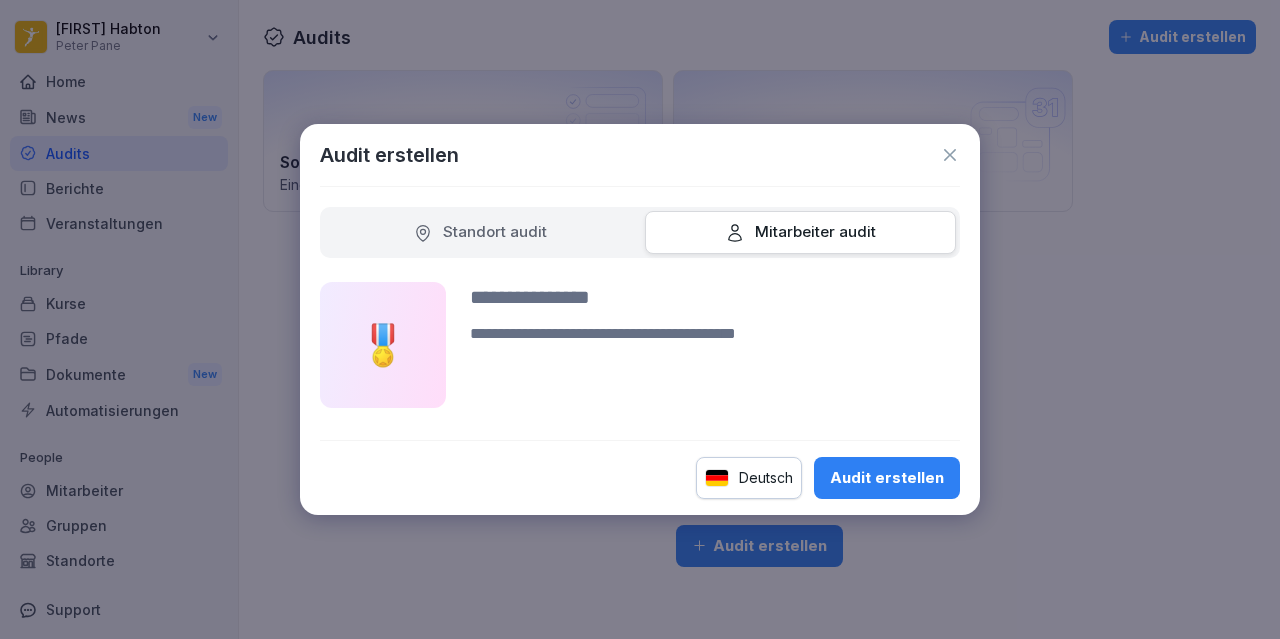 click 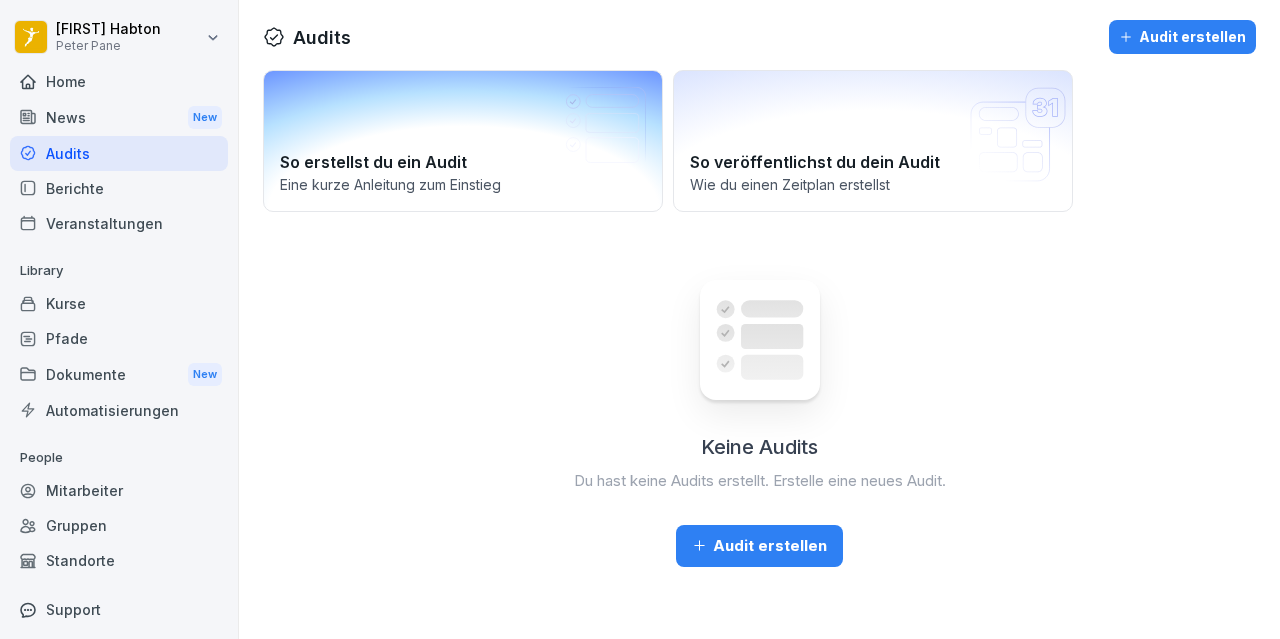 click on "So erstellst du ein Audit Eine kurze Anleitung zum Einstieg" at bounding box center [463, 141] 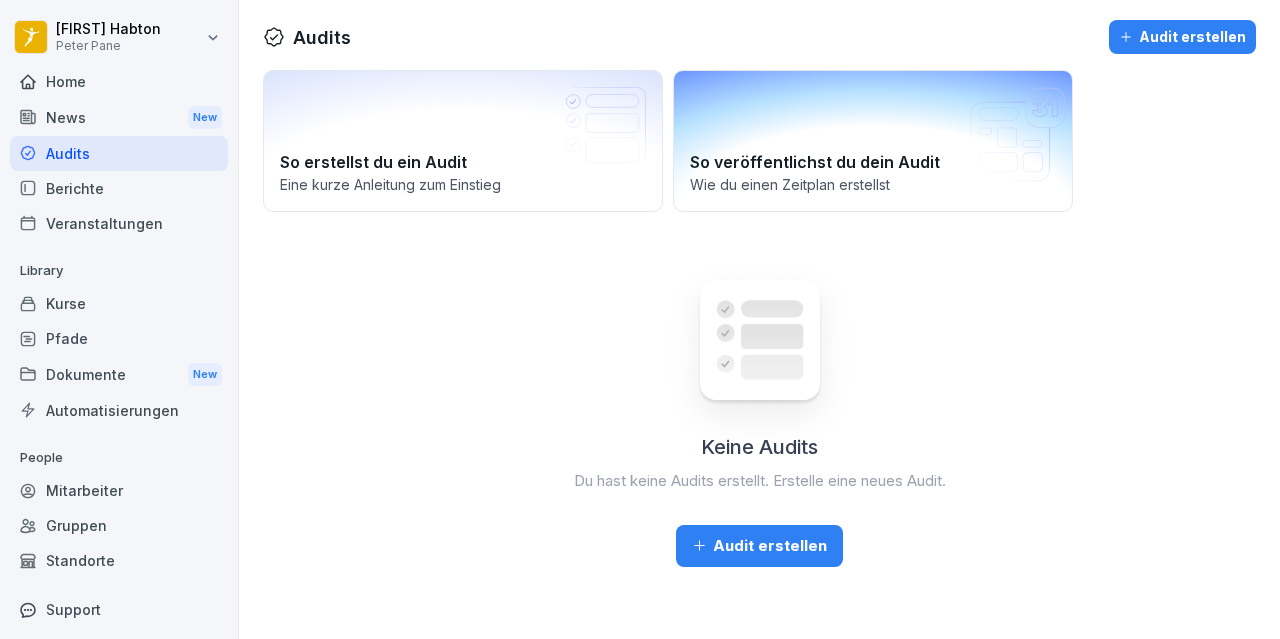 click on "Wie du einen Zeitplan erstellst" at bounding box center (873, 184) 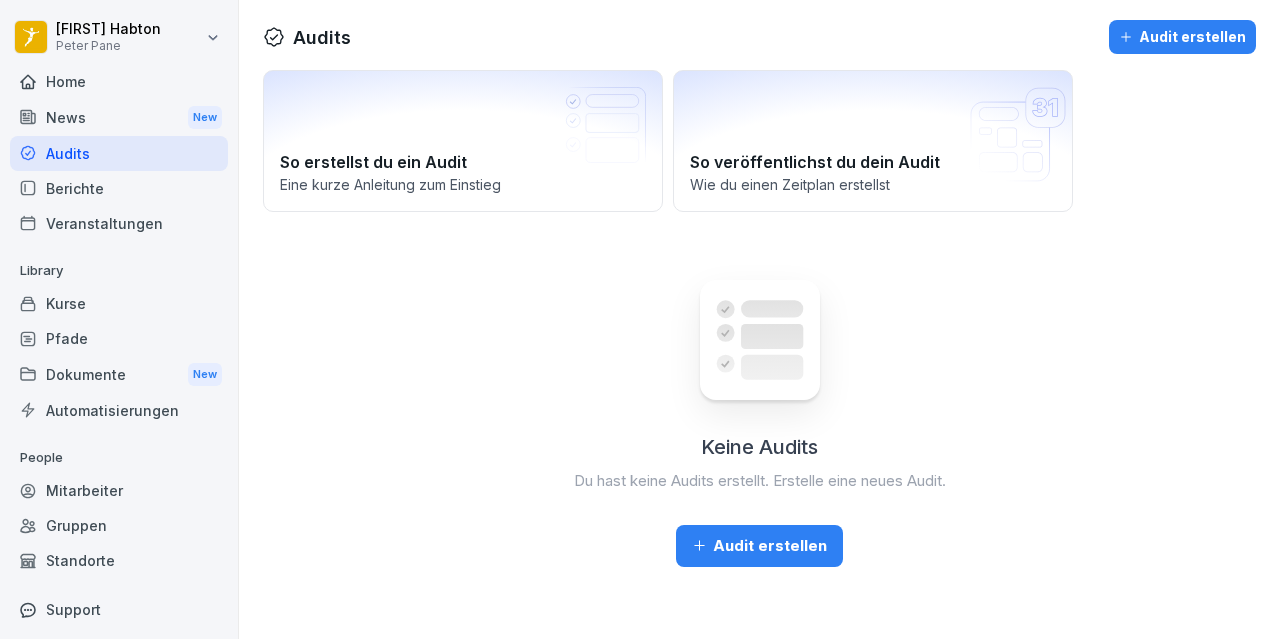 click on "Audit erstellen" at bounding box center (759, 546) 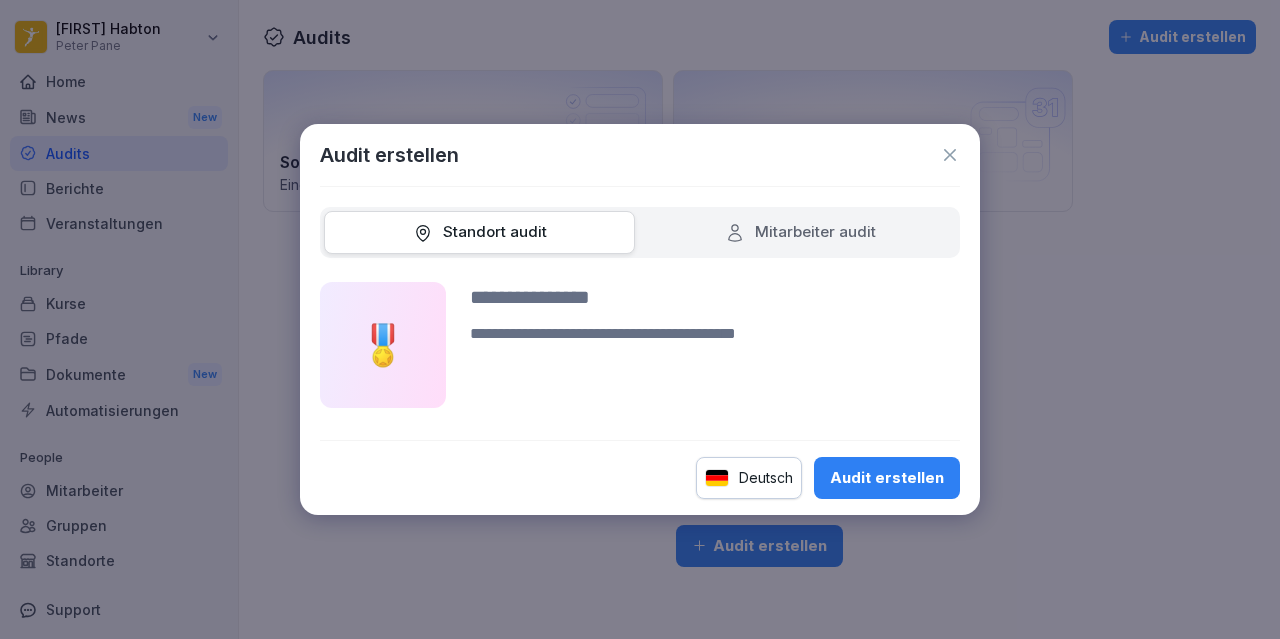 click on "Mitarbeiter audit" at bounding box center [800, 232] 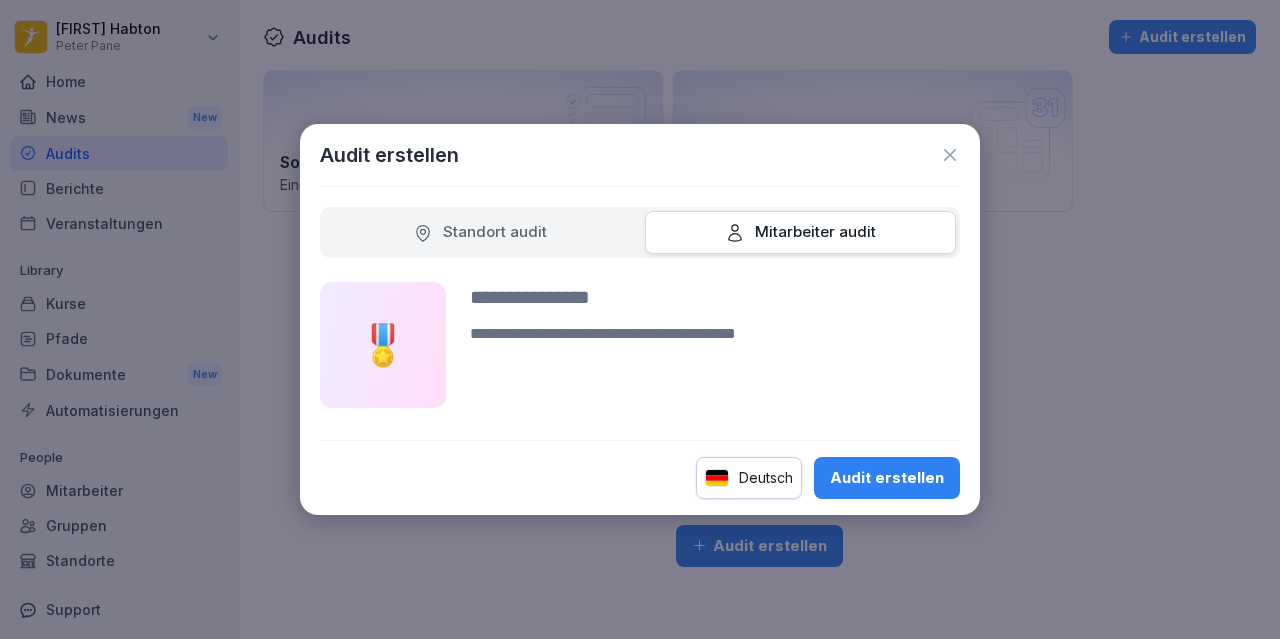 click at bounding box center [715, 345] 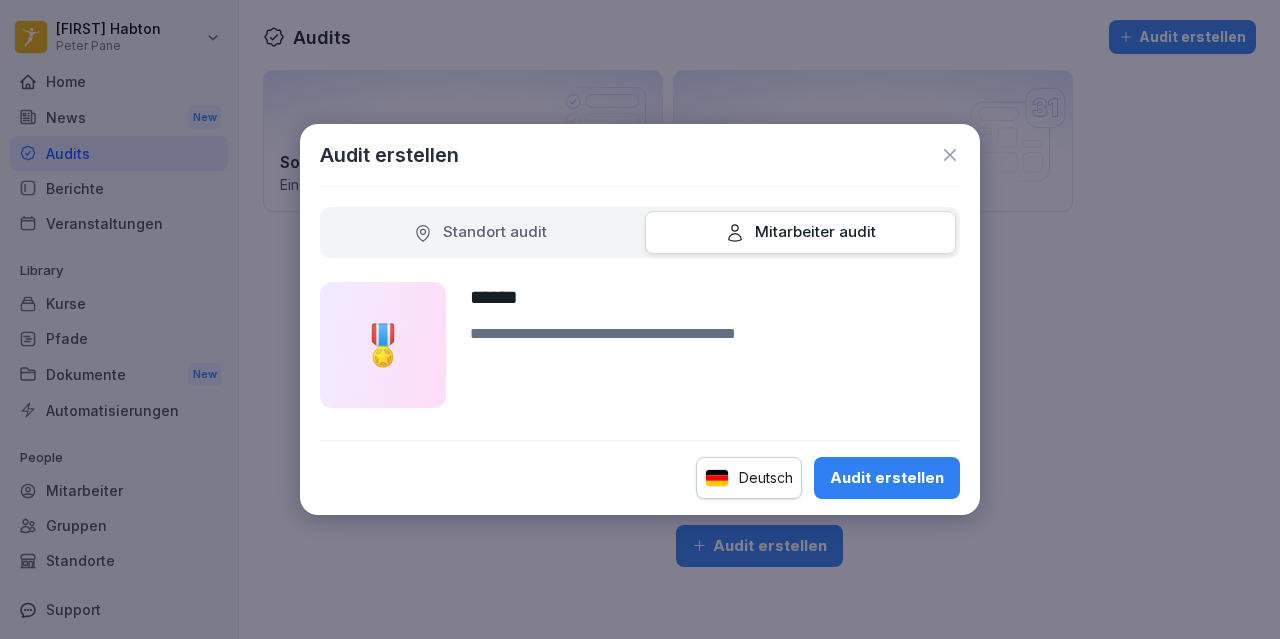click at bounding box center (715, 365) 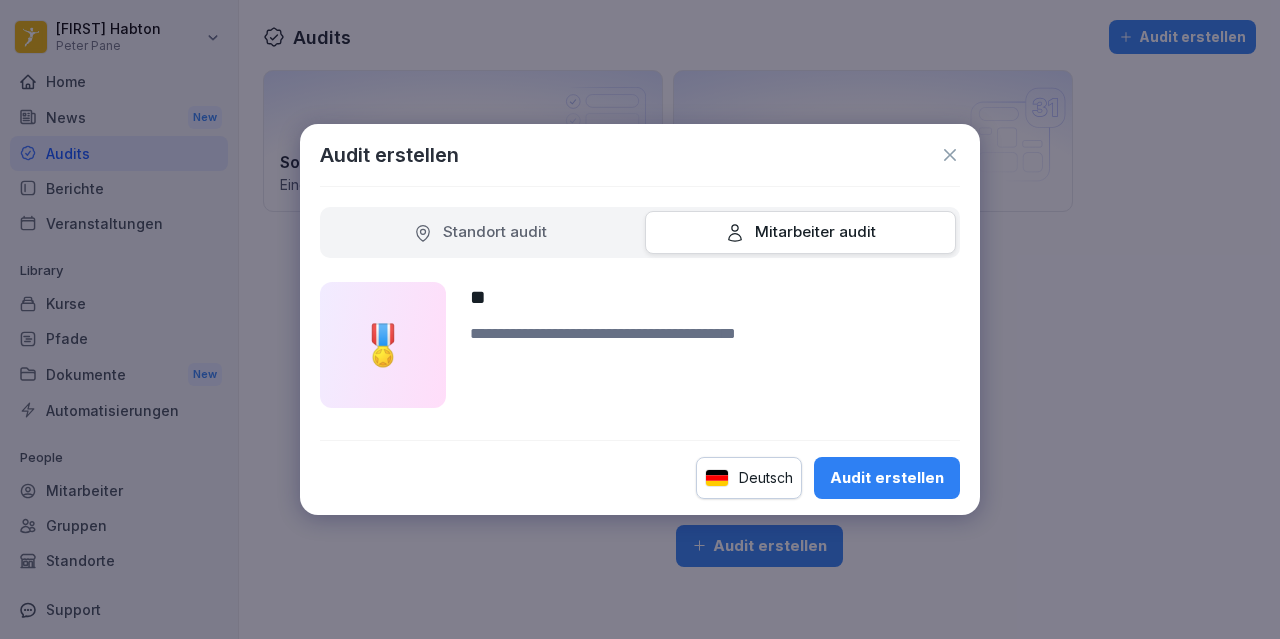 type on "*" 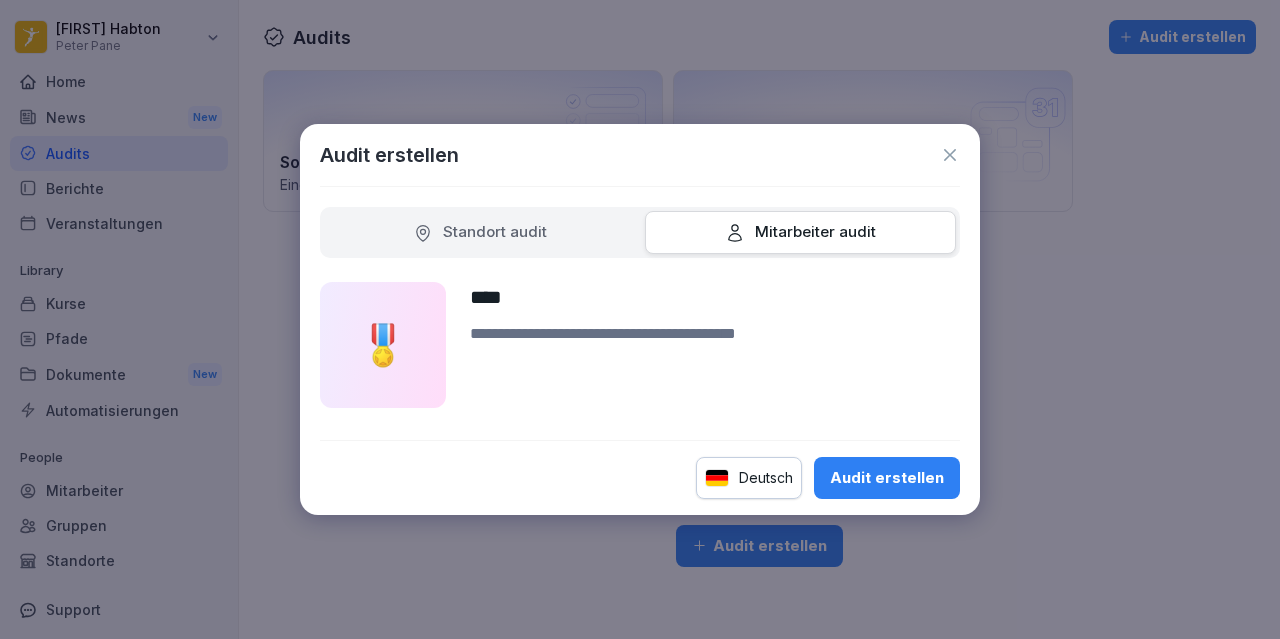 type on "****" 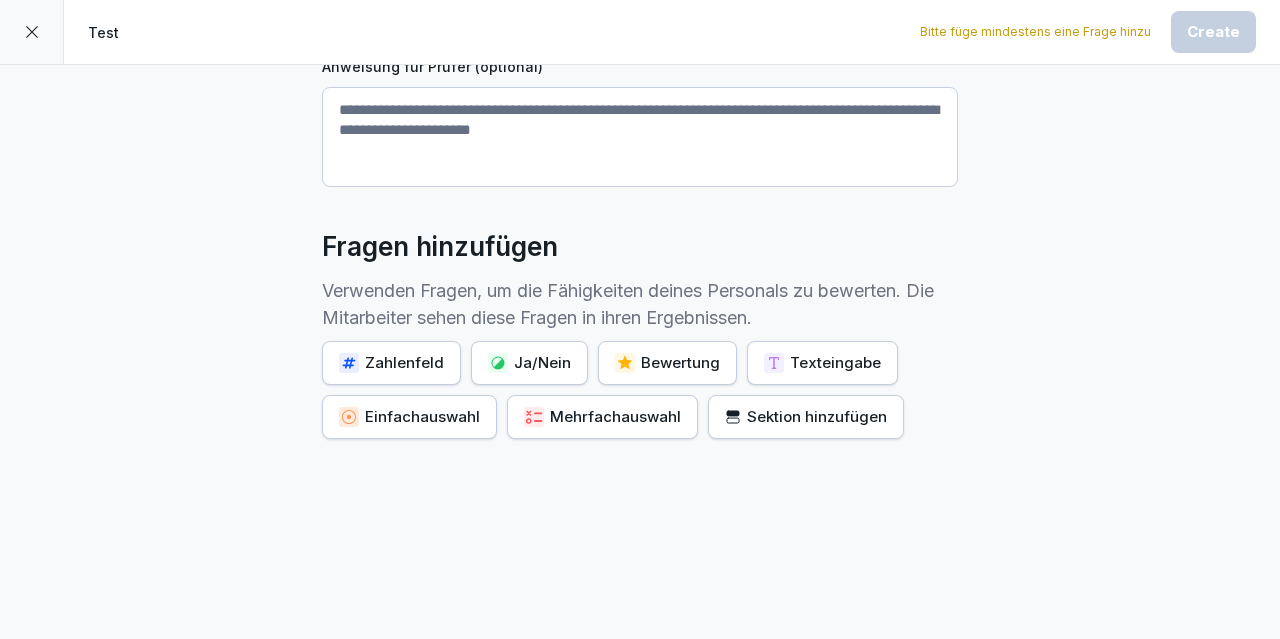 scroll, scrollTop: 0, scrollLeft: 0, axis: both 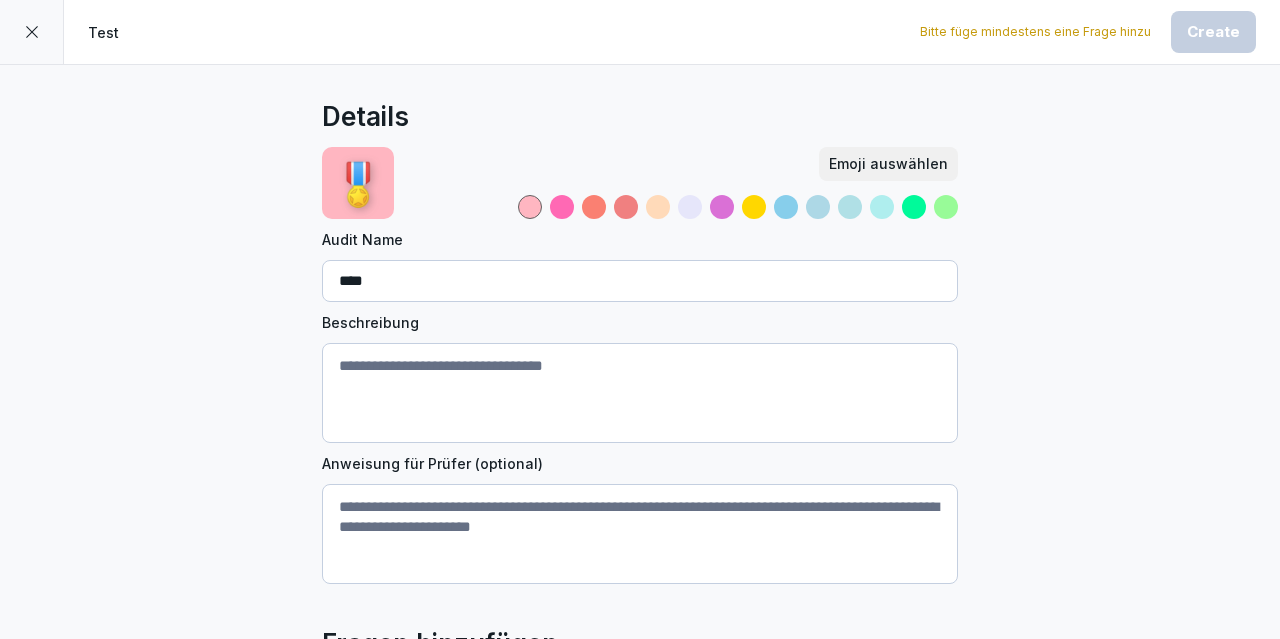 click on "Test Bitte füge mindestens eine Frage hinzu Create" at bounding box center [640, 32] 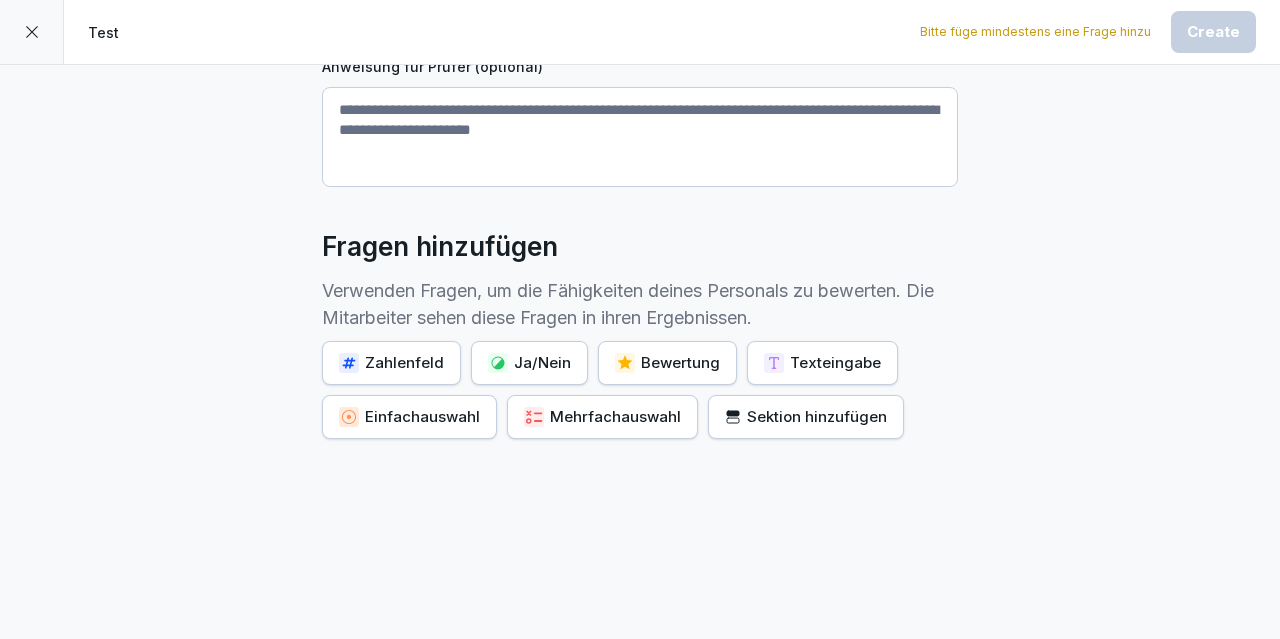 scroll, scrollTop: 0, scrollLeft: 0, axis: both 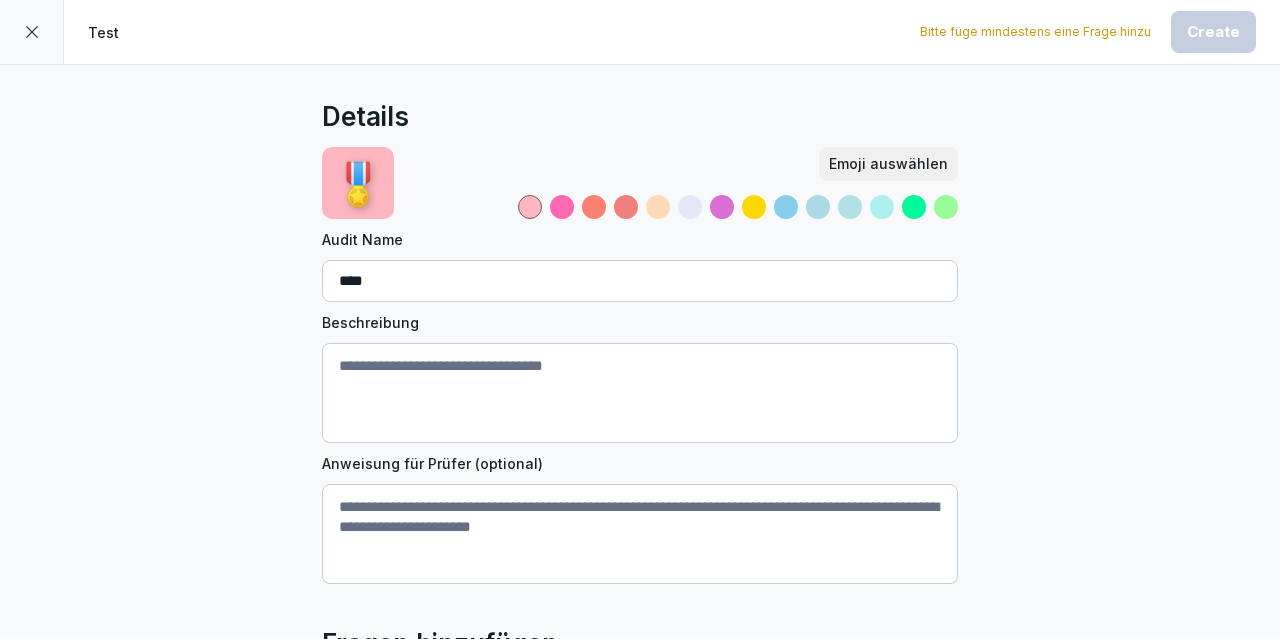click at bounding box center (32, 32) 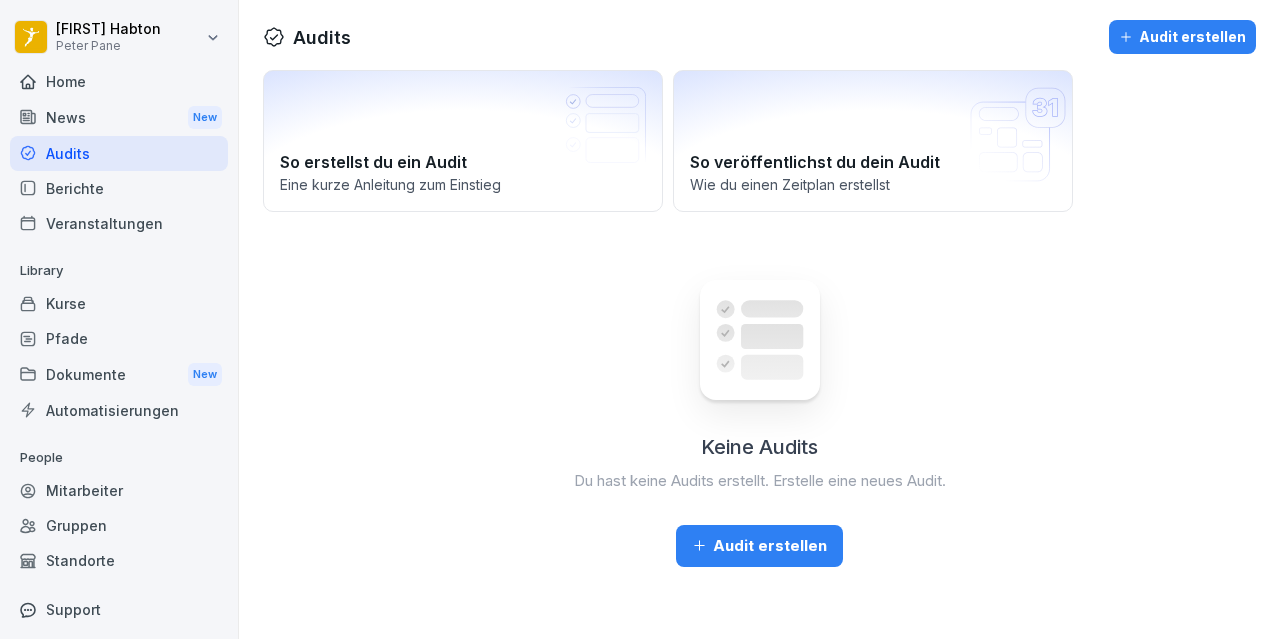 click on "Berichte" at bounding box center [119, 188] 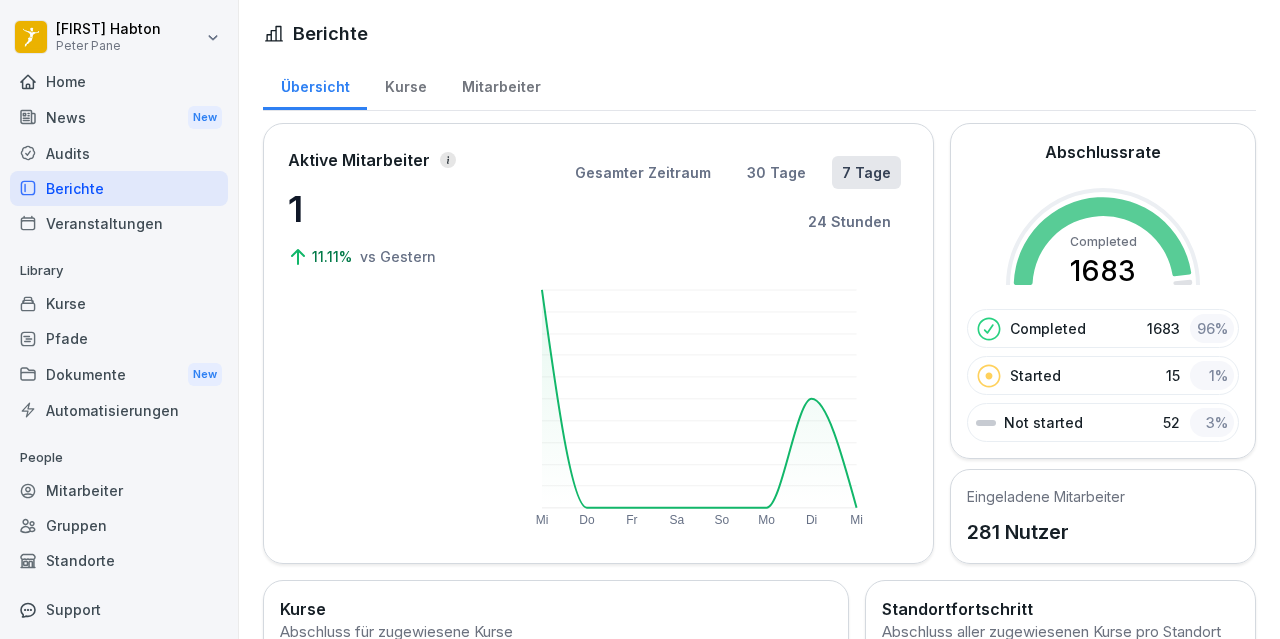 click on "Audits" at bounding box center [119, 153] 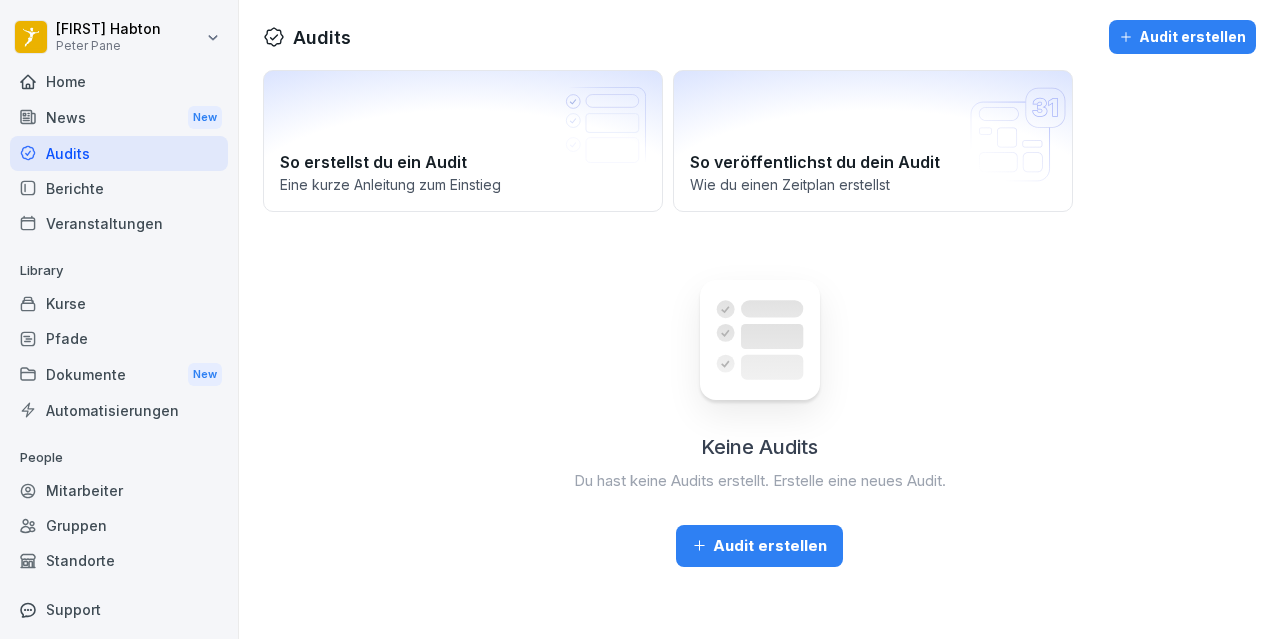 click on "Home" at bounding box center [119, 81] 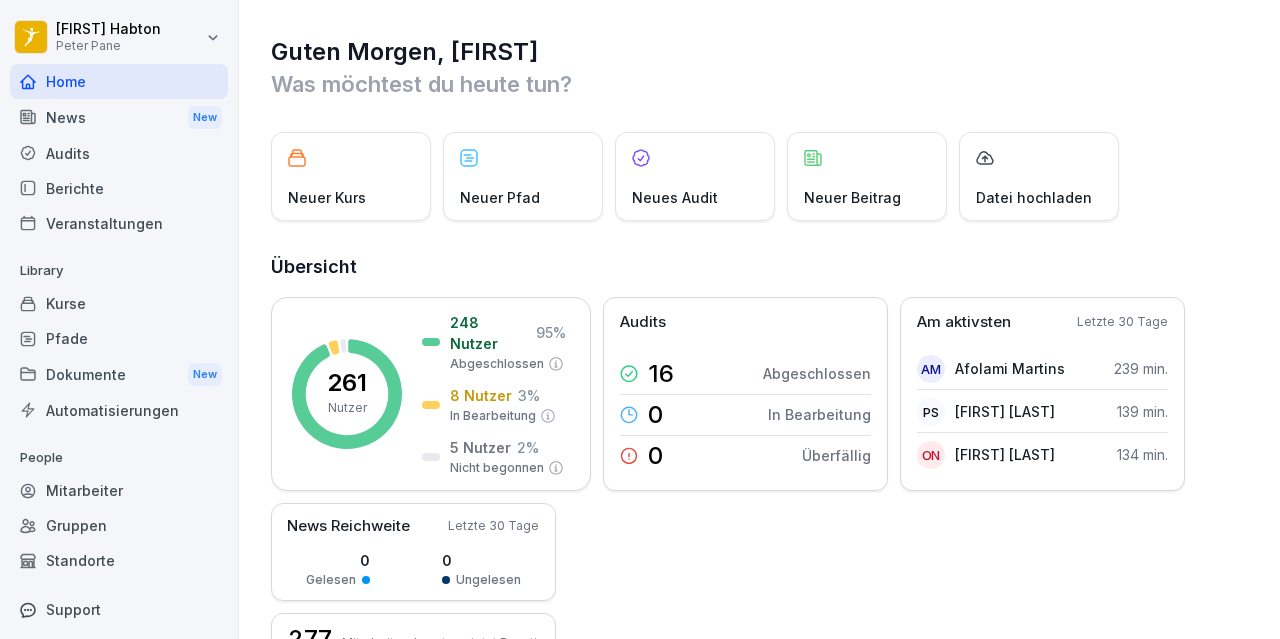 click on "Audits" at bounding box center (119, 153) 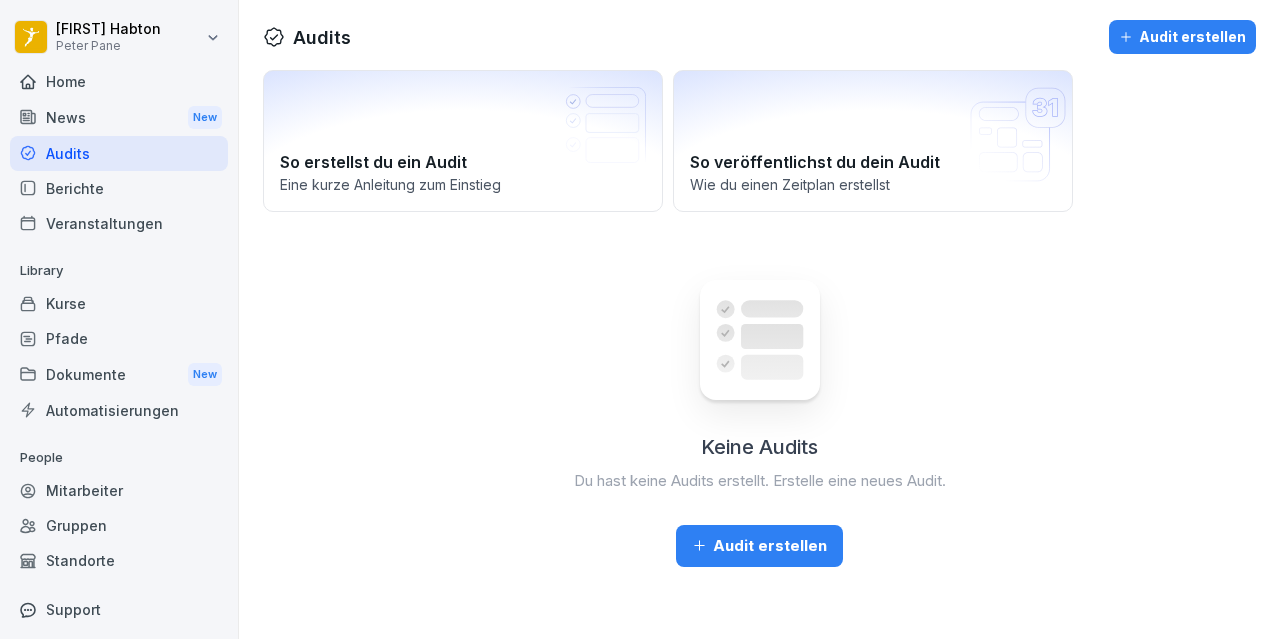 click on "Audit erstellen" at bounding box center [1182, 37] 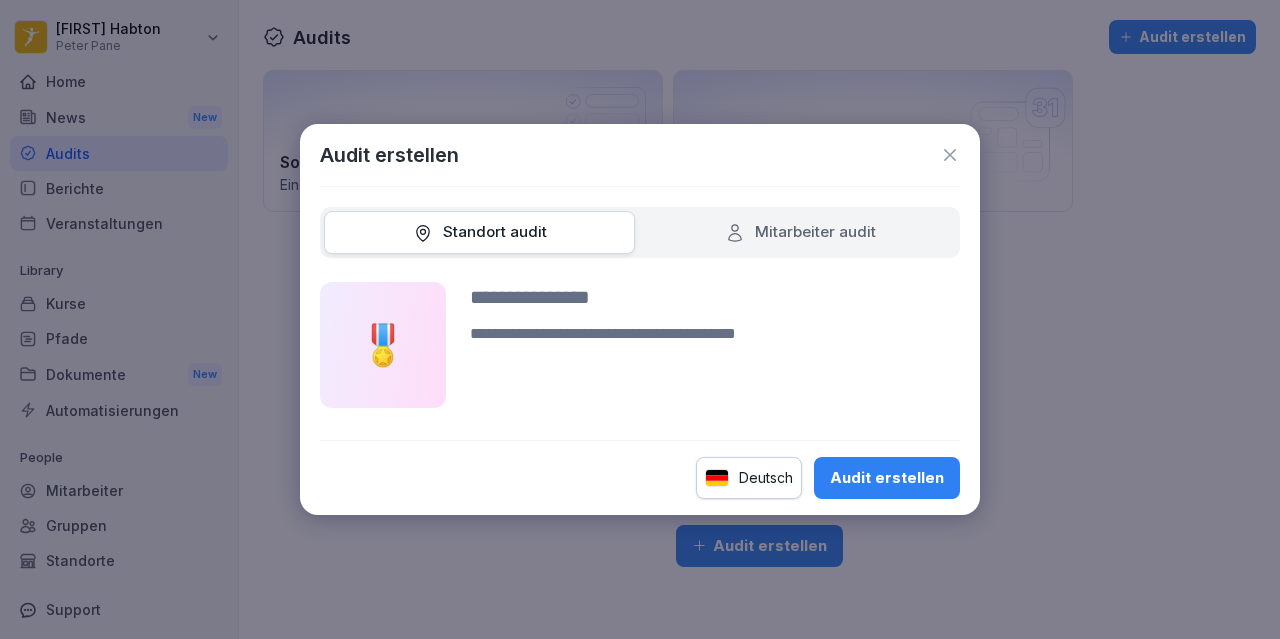 click at bounding box center [715, 297] 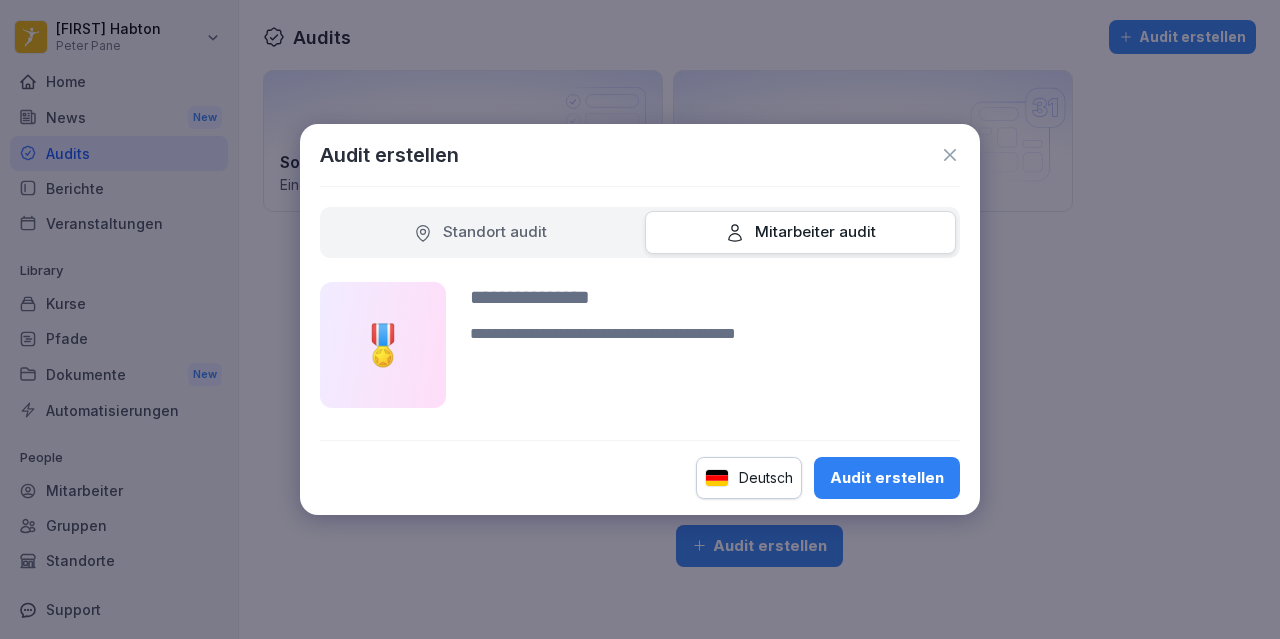 click on "Mitarbeiter audit" at bounding box center [800, 232] 